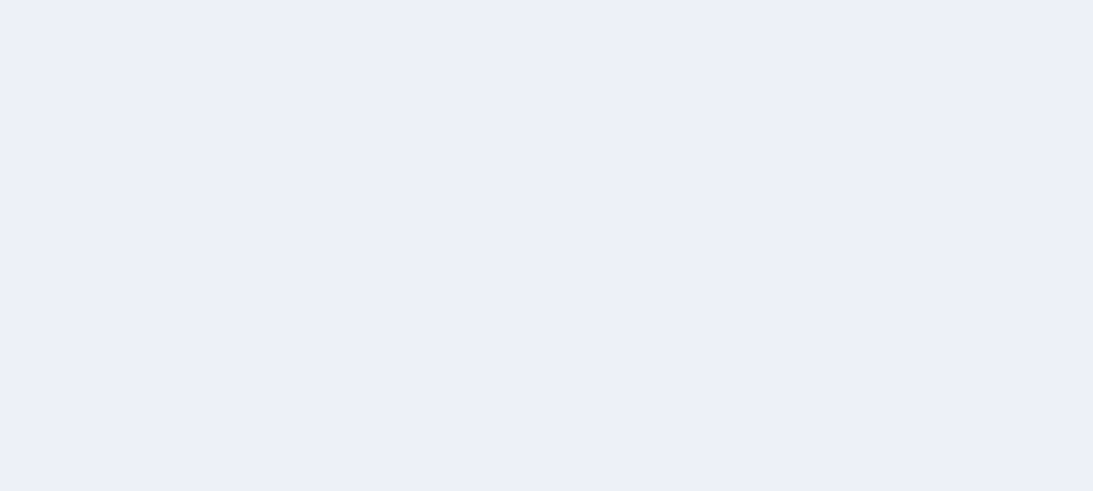 scroll, scrollTop: 0, scrollLeft: 0, axis: both 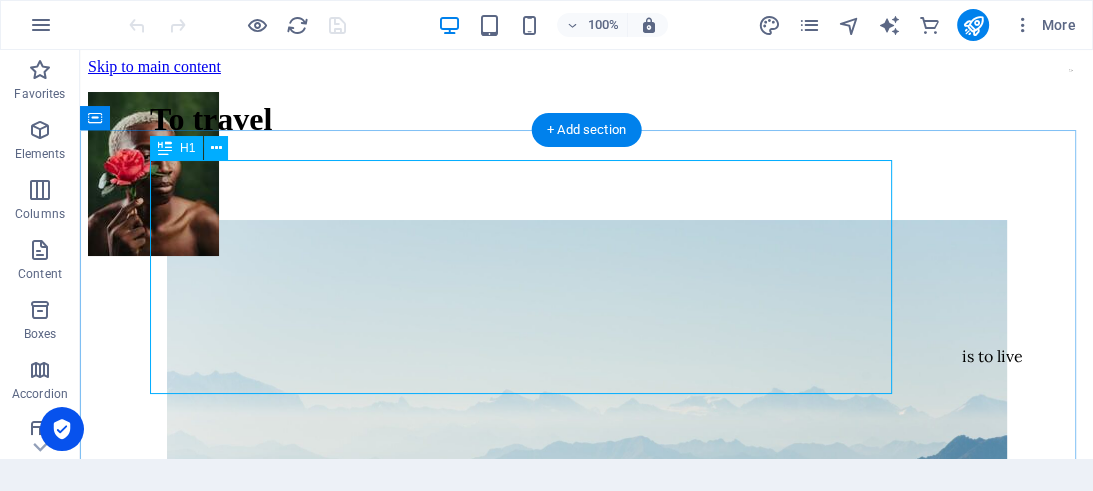 click on "To travel" at bounding box center (211, 119) 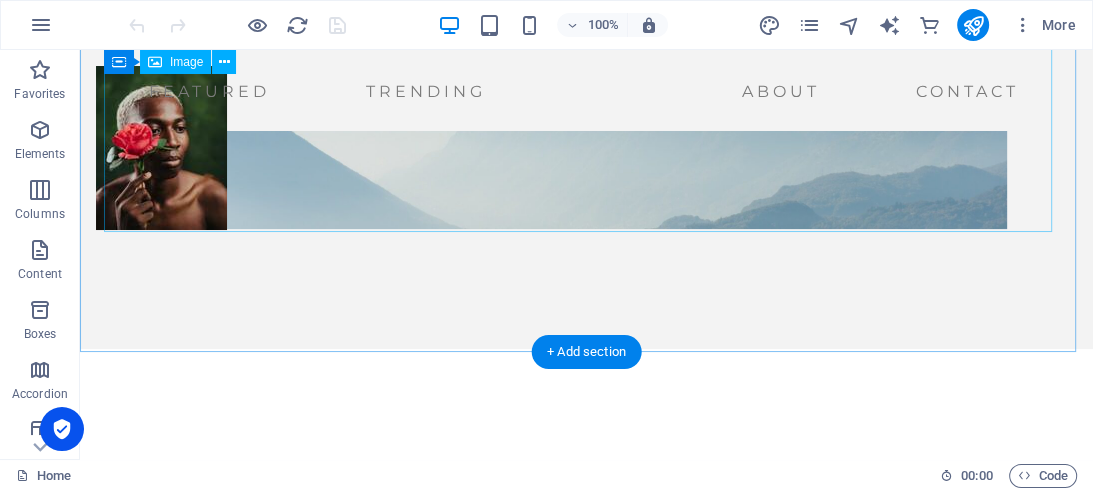 scroll, scrollTop: 0, scrollLeft: 0, axis: both 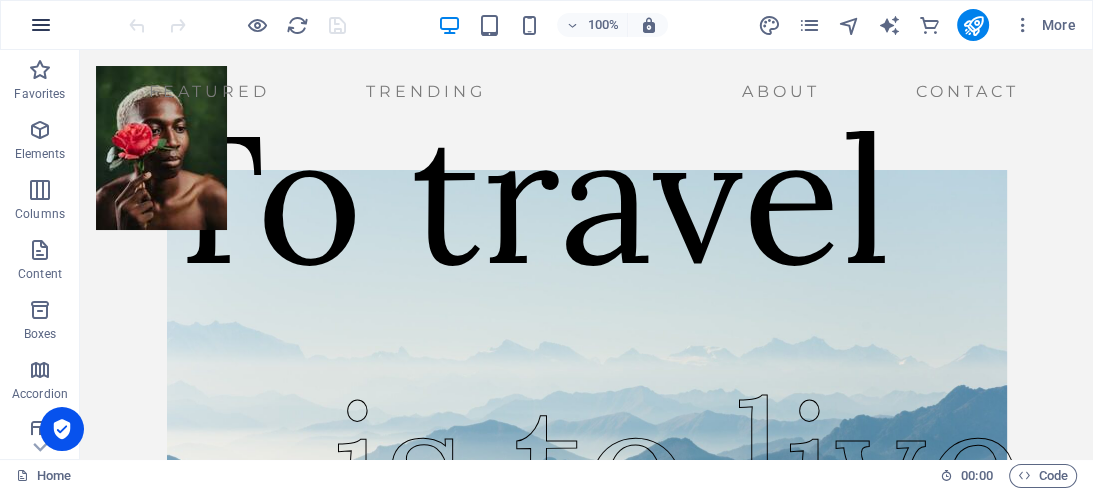 click at bounding box center [41, 25] 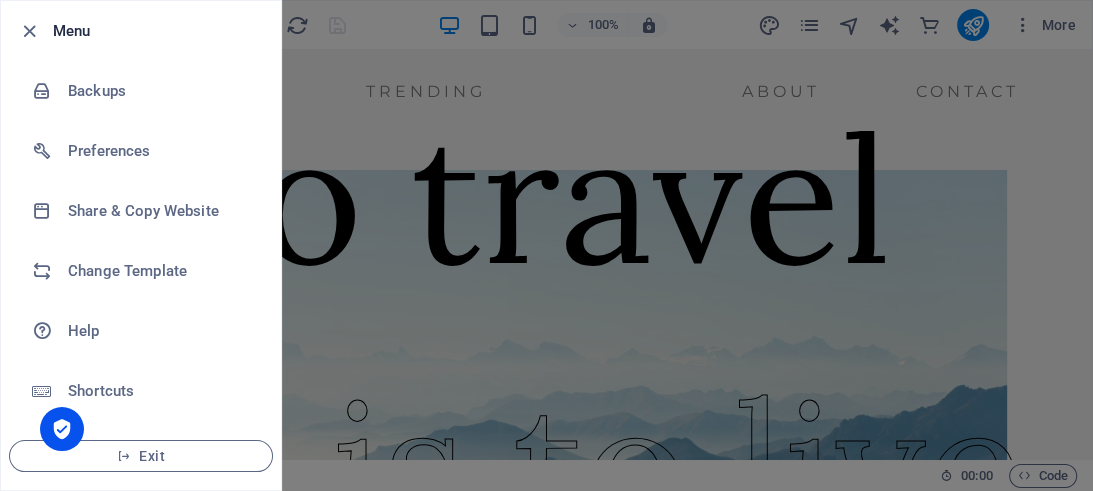 click at bounding box center (546, 245) 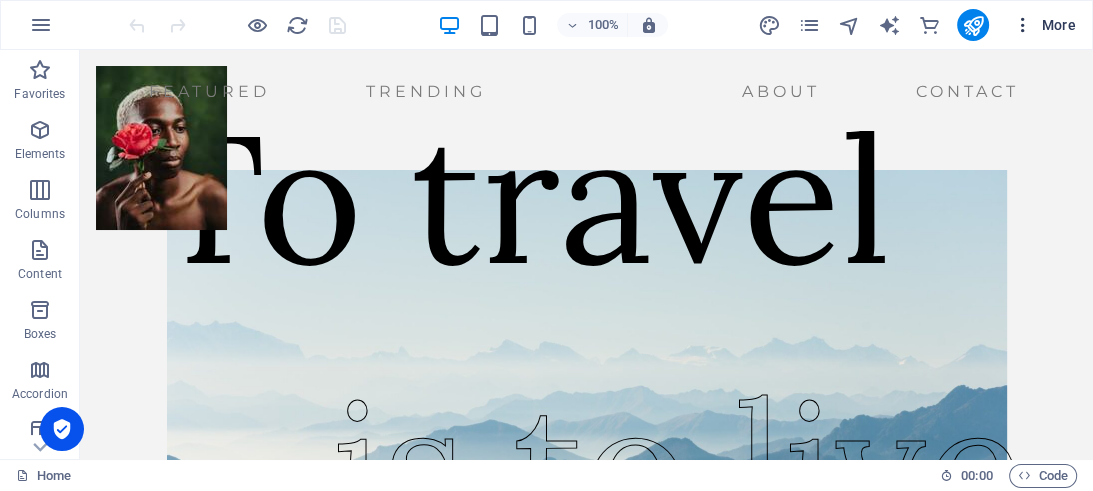 click on "More" at bounding box center [1044, 25] 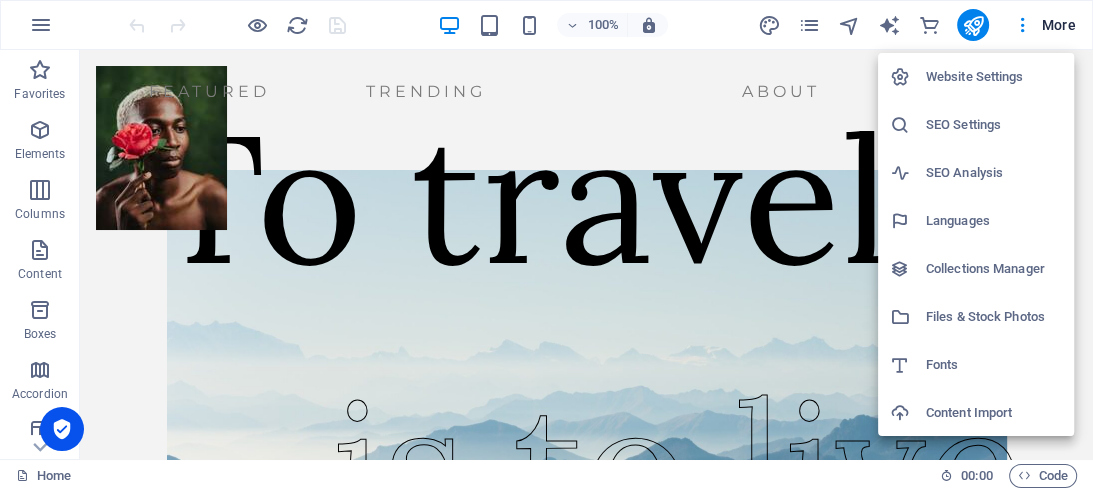 click on "Website Settings" at bounding box center (994, 77) 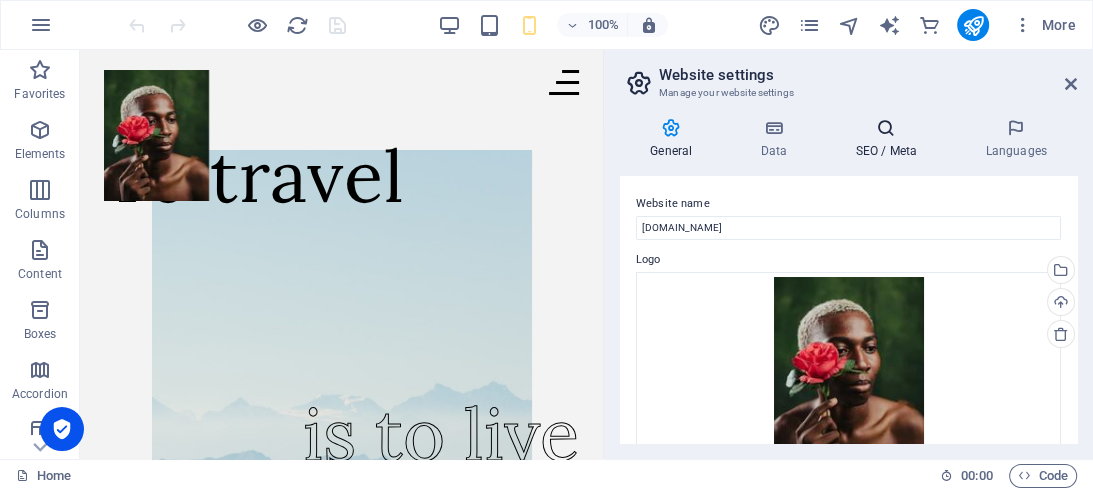 click at bounding box center (886, 128) 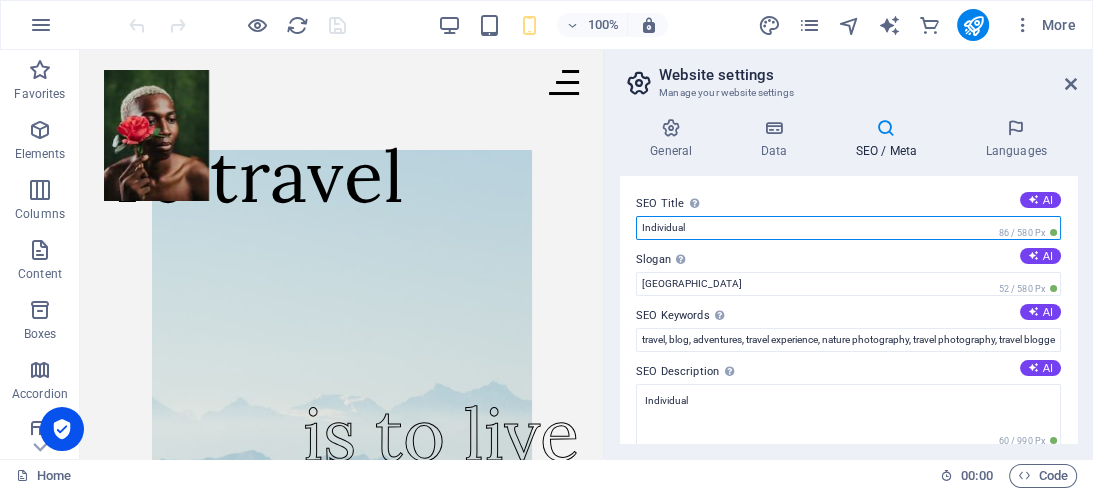 drag, startPoint x: 766, startPoint y: 226, endPoint x: 638, endPoint y: 225, distance: 128.0039 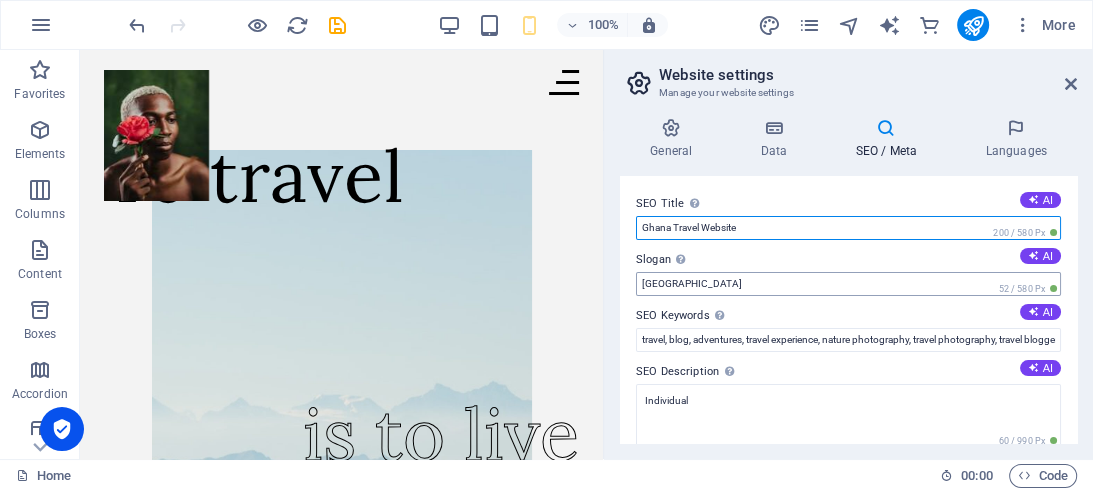 type on "Ghana Travel Website" 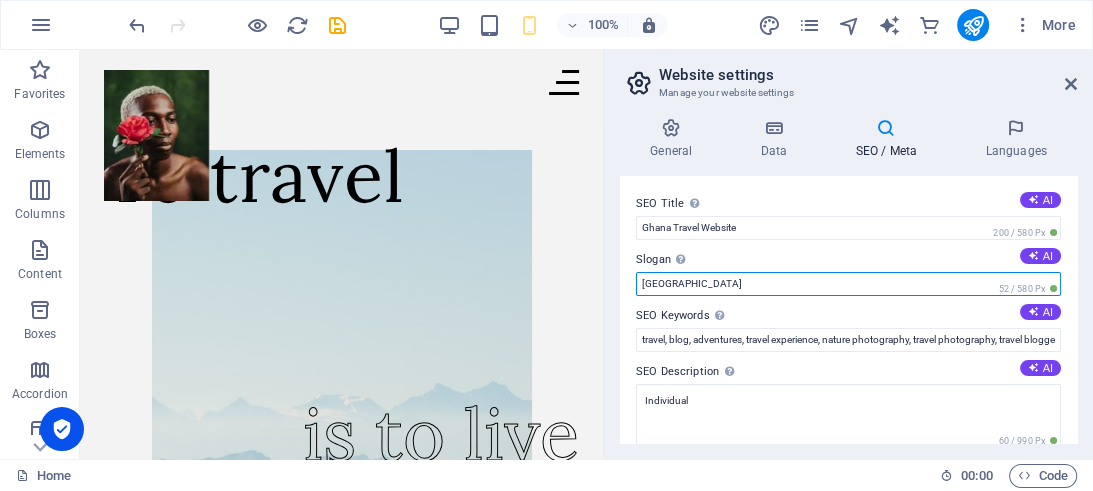 drag, startPoint x: 692, startPoint y: 281, endPoint x: 640, endPoint y: 284, distance: 52.086468 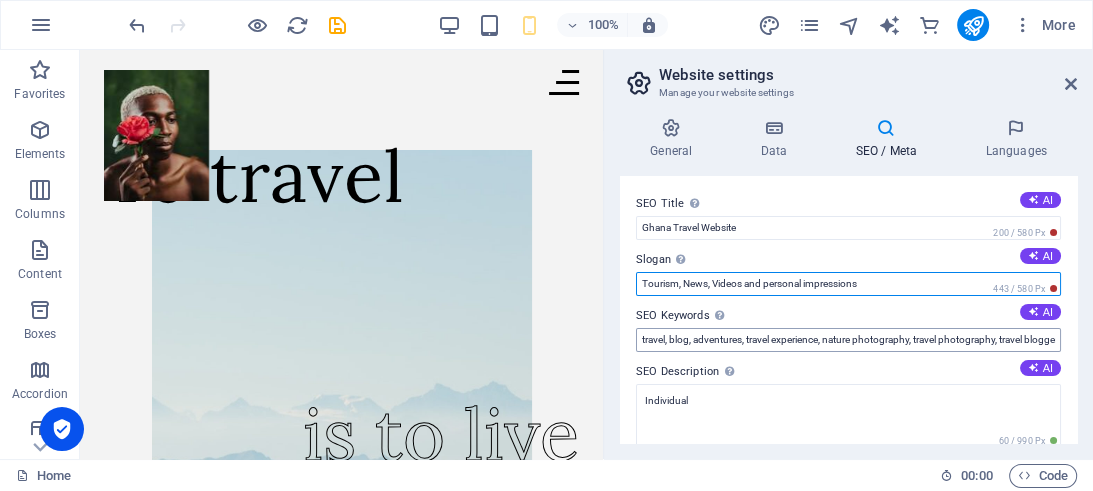 type on "Tourism, News, Videos and personal impressions" 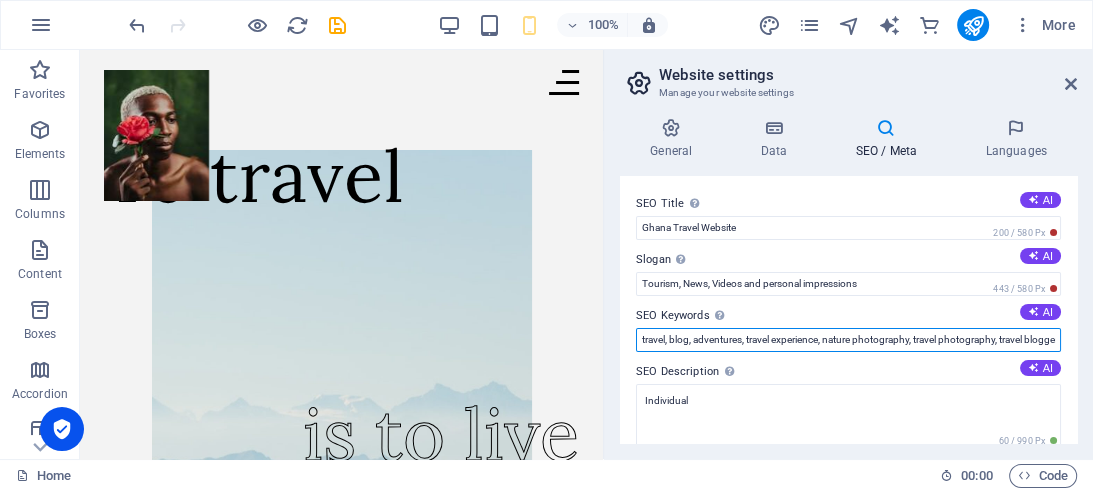 click on "travel, blog, adventures, travel experience, nature photography, travel photography, travel blogger, traveling, Individual, [GEOGRAPHIC_DATA]" at bounding box center [848, 340] 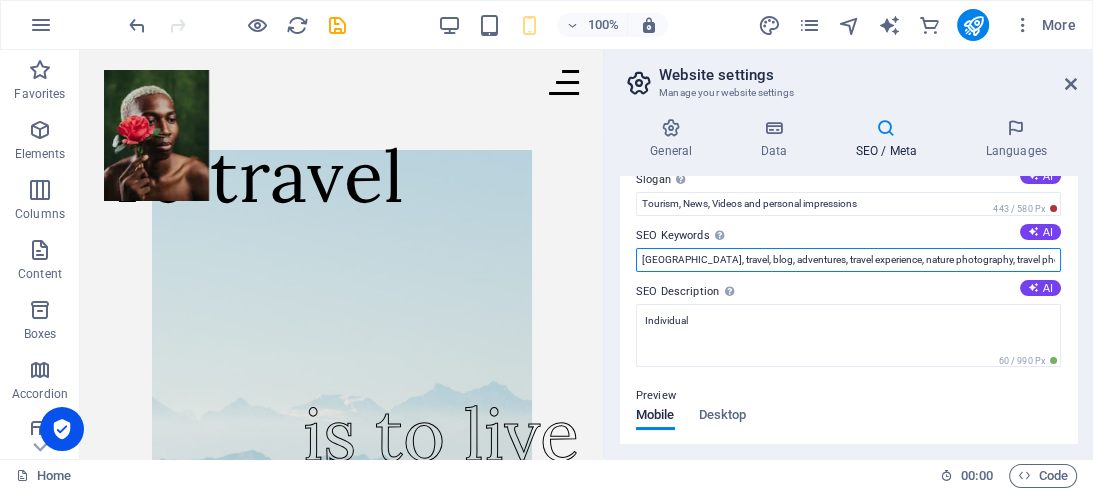 scroll, scrollTop: 91, scrollLeft: 0, axis: vertical 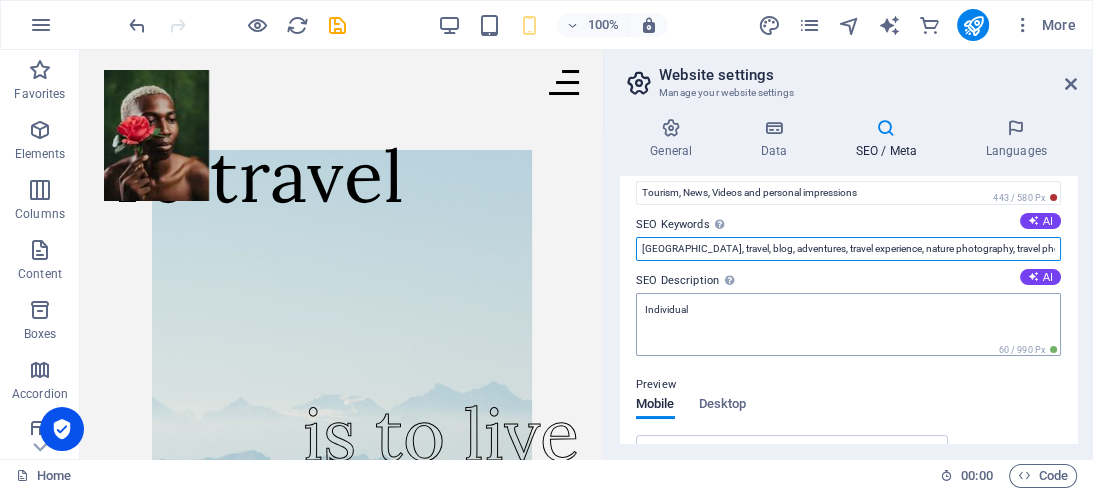 type on "[GEOGRAPHIC_DATA], travel, blog, adventures, travel experience, nature photography, travel photography, travel blogger, traveling, Individual, [GEOGRAPHIC_DATA]" 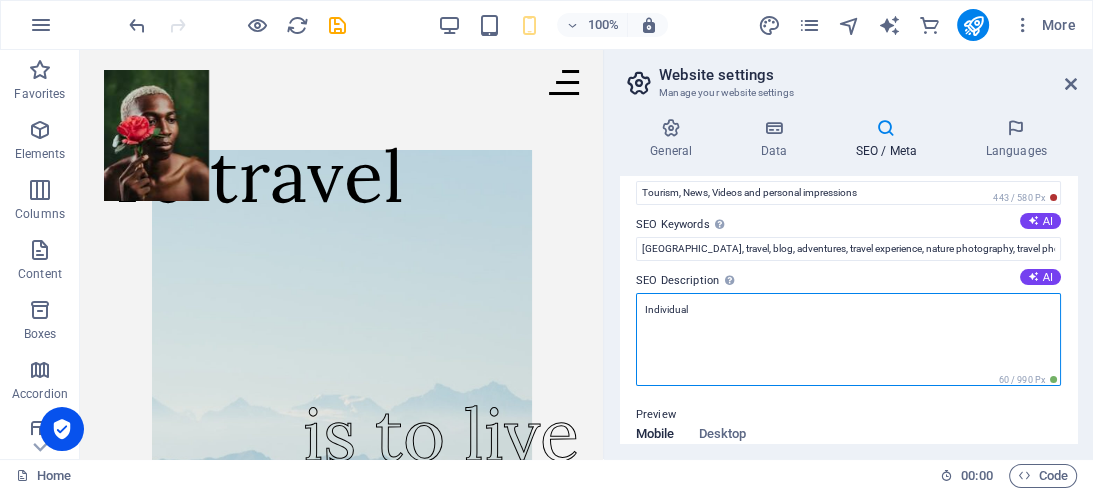 drag, startPoint x: 714, startPoint y: 311, endPoint x: 638, endPoint y: 305, distance: 76.23647 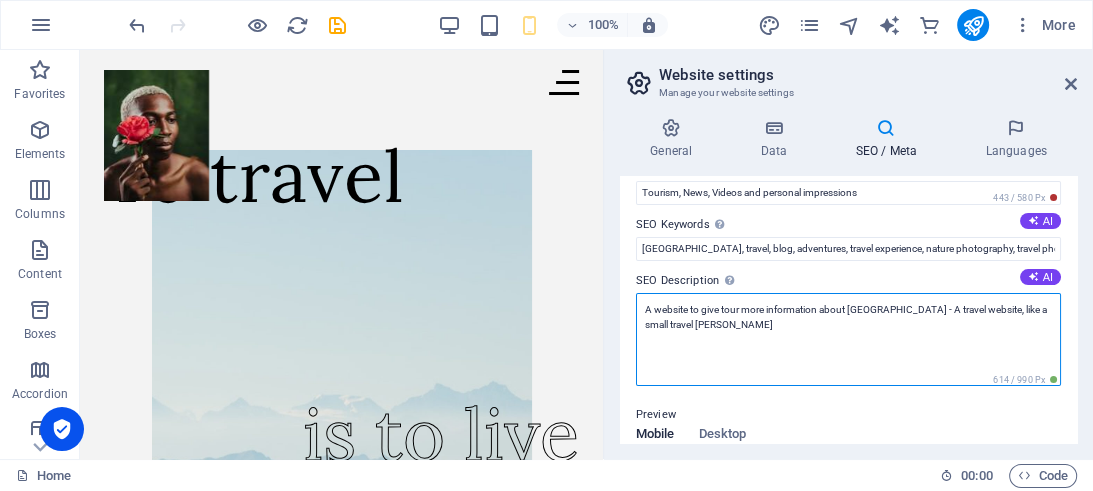click on "A website to give tour more information about [GEOGRAPHIC_DATA] - A travel website, like a small travel [PERSON_NAME]" at bounding box center (848, 339) 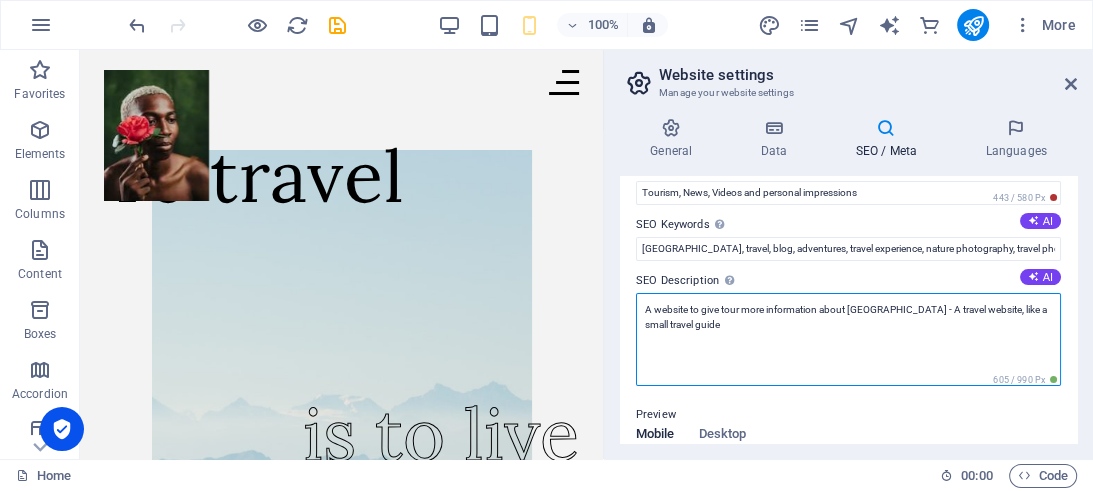 click on "A website to give tour more information about [GEOGRAPHIC_DATA] - A travel website, like a small travel guide" at bounding box center (848, 339) 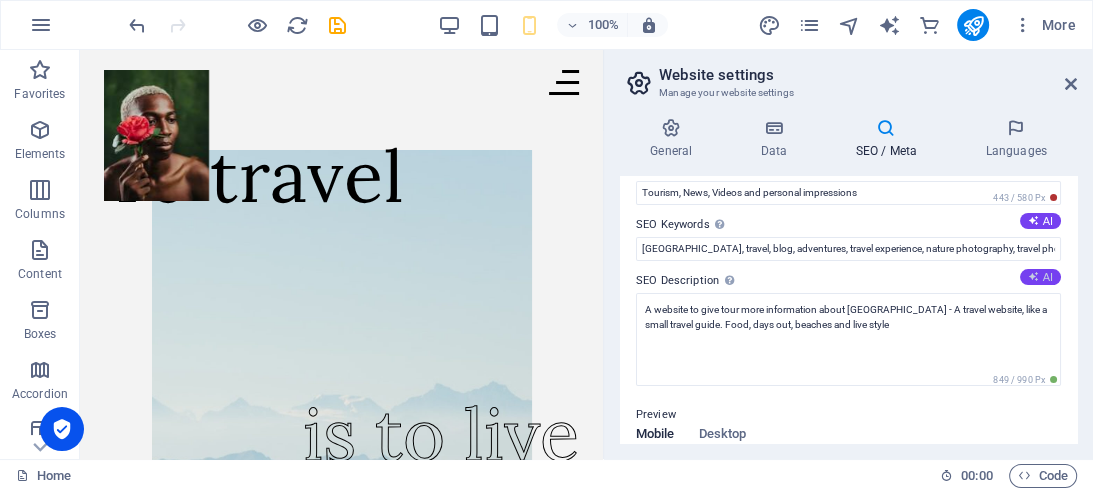 click at bounding box center [1033, 276] 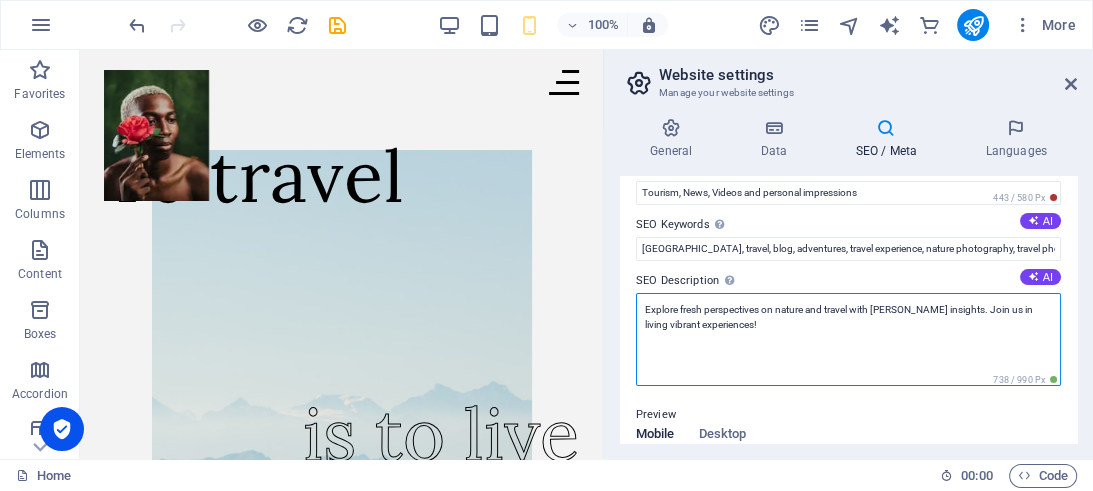 drag, startPoint x: 877, startPoint y: 307, endPoint x: 958, endPoint y: 310, distance: 81.055534 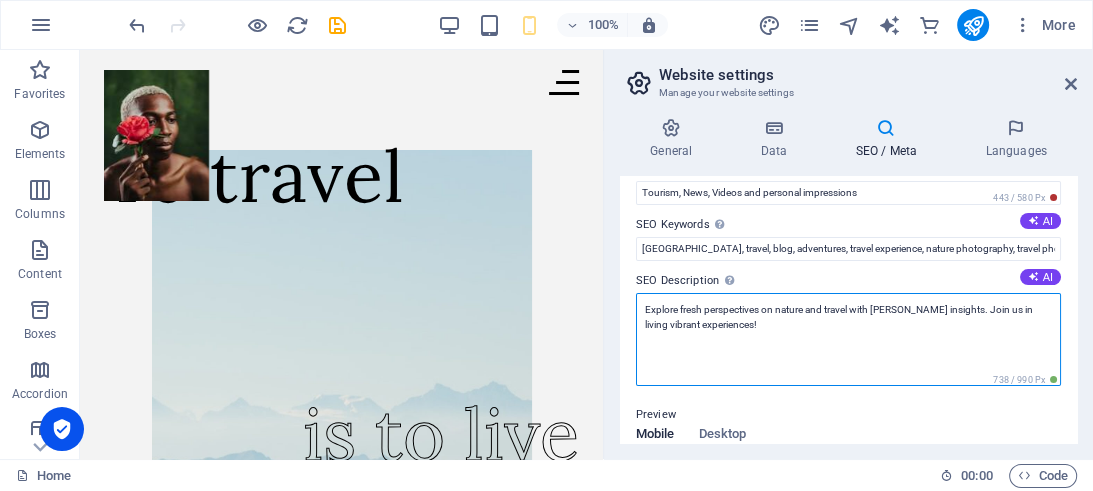 click on "Explore fresh perspectives on nature and travel with [PERSON_NAME] insights. Join us in living vibrant experiences!" at bounding box center [848, 339] 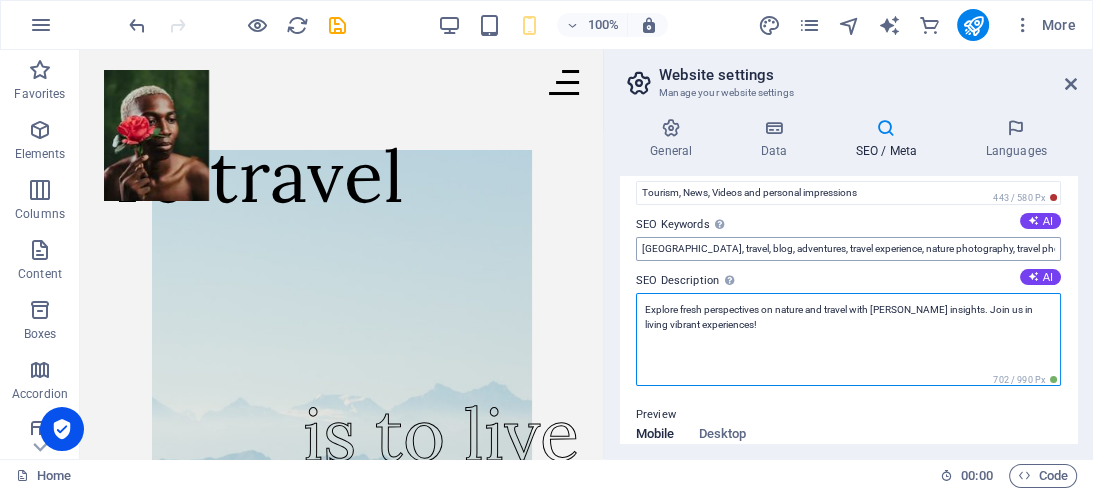 type on "Explore fresh perspectives on nature and travel with [PERSON_NAME] insights. Join us in living vibrant experiences!" 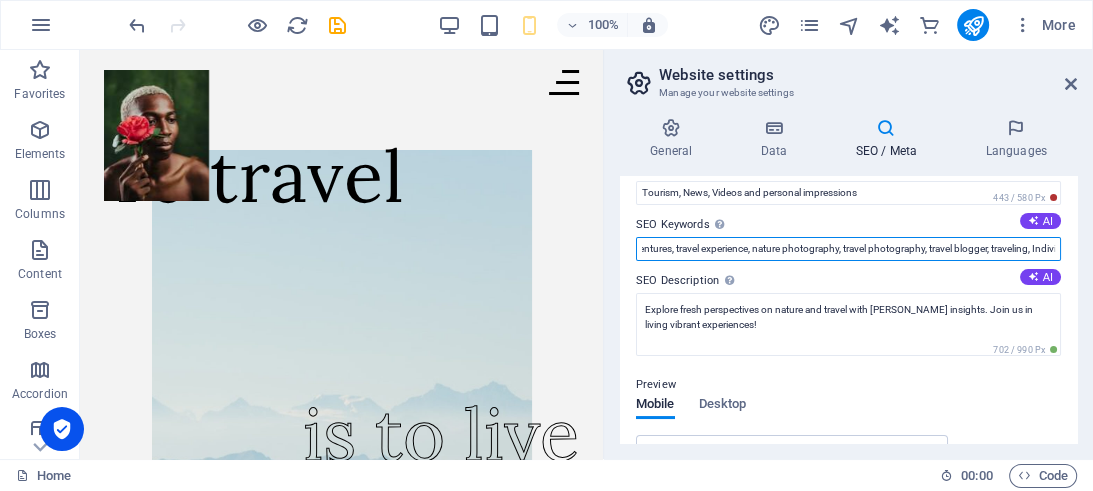 scroll, scrollTop: 0, scrollLeft: 178, axis: horizontal 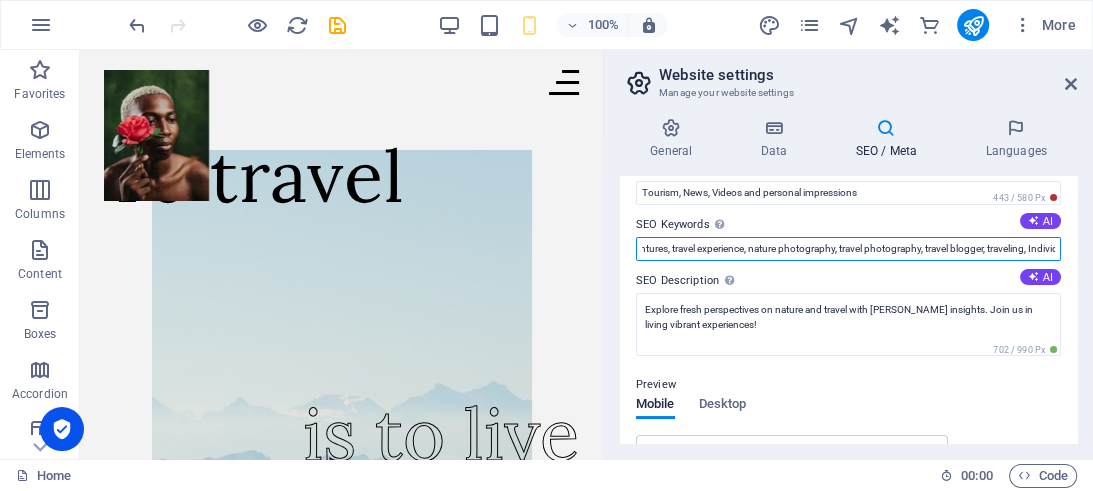 drag, startPoint x: 911, startPoint y: 250, endPoint x: 1051, endPoint y: 250, distance: 140 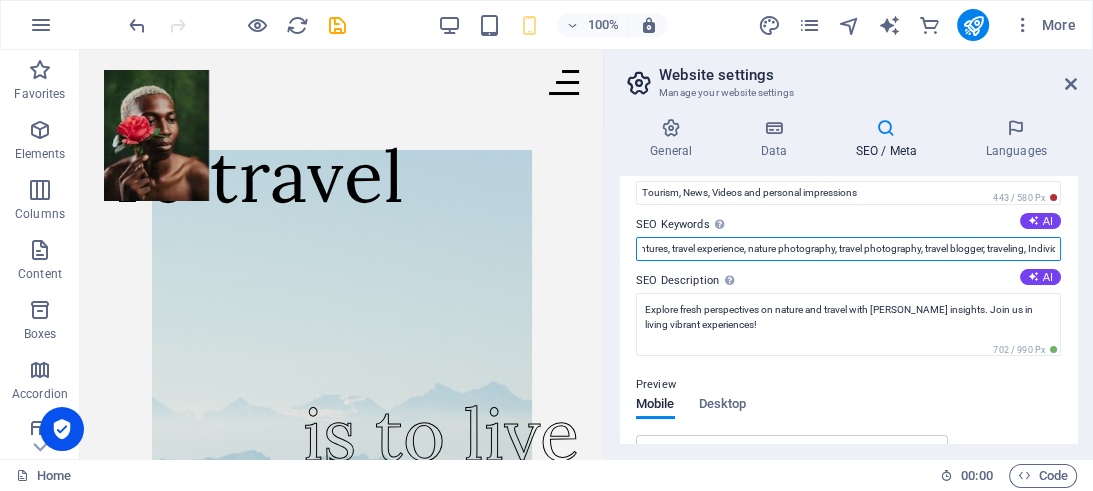 click on "[GEOGRAPHIC_DATA], travel, blog, adventures, travel experience, nature photography, travel photography, travel blogger, traveling, Individual, [GEOGRAPHIC_DATA]" at bounding box center [848, 249] 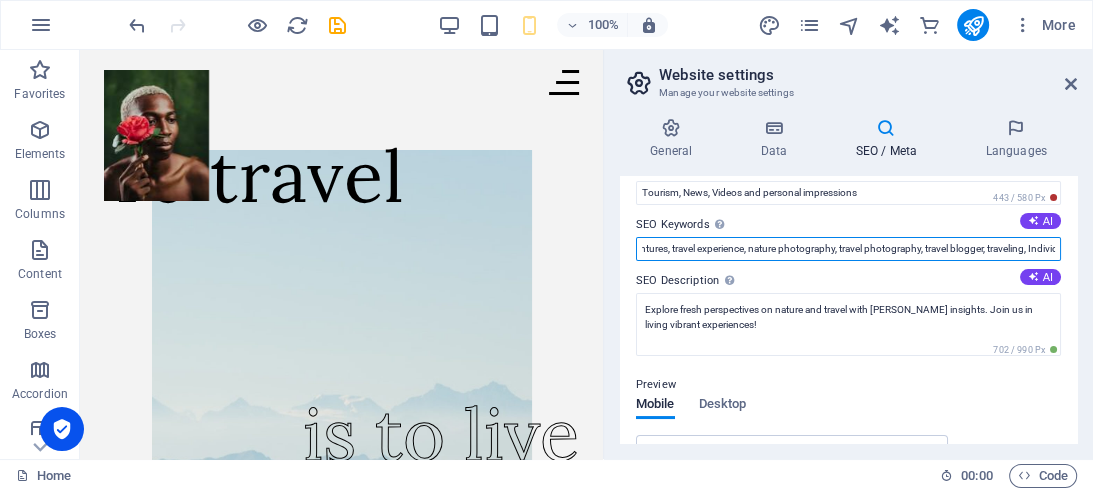 click on "[GEOGRAPHIC_DATA], travel, blog, adventures, travel experience, nature photography, travel photography, travel blogger, traveling, Individual, [GEOGRAPHIC_DATA]" at bounding box center (848, 249) 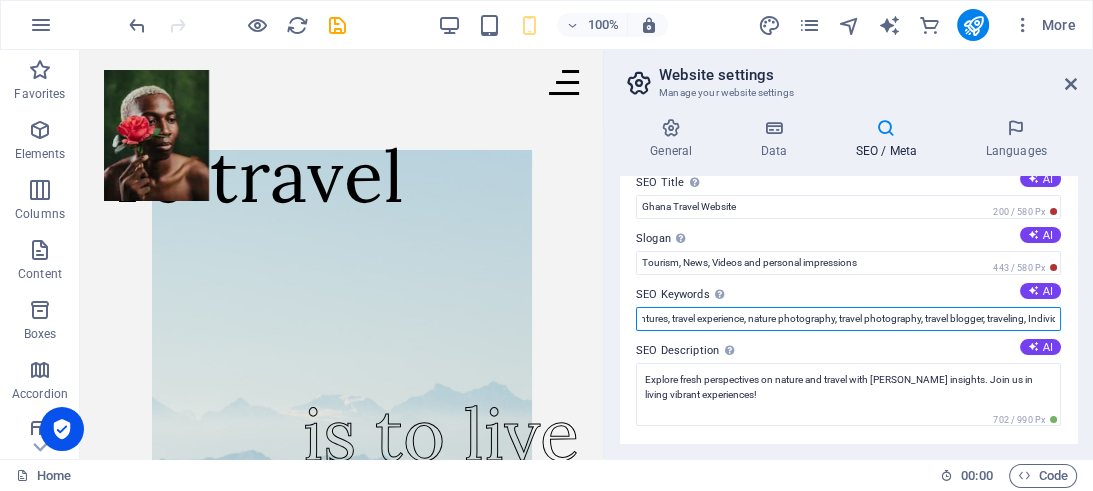 scroll, scrollTop: 0, scrollLeft: 0, axis: both 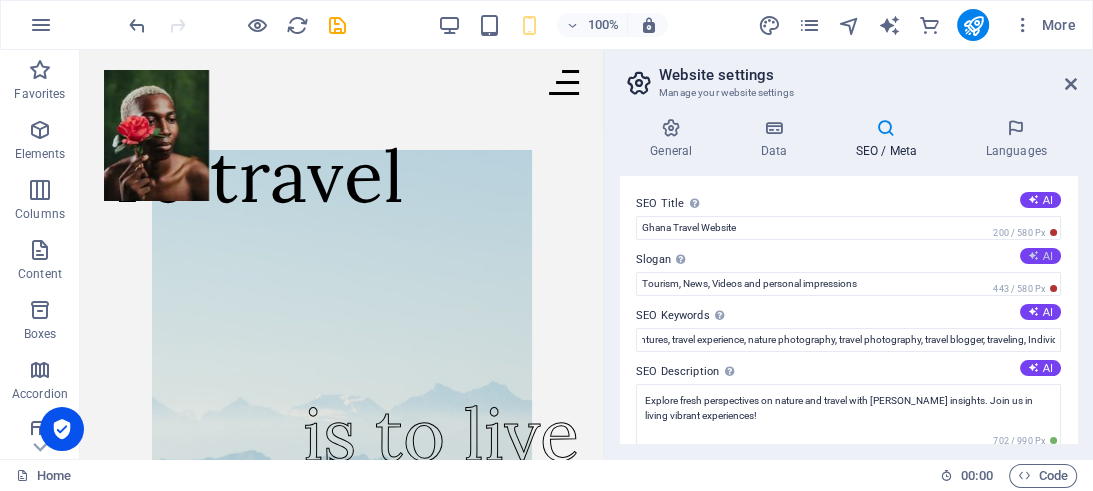 click on "AI" at bounding box center [1040, 256] 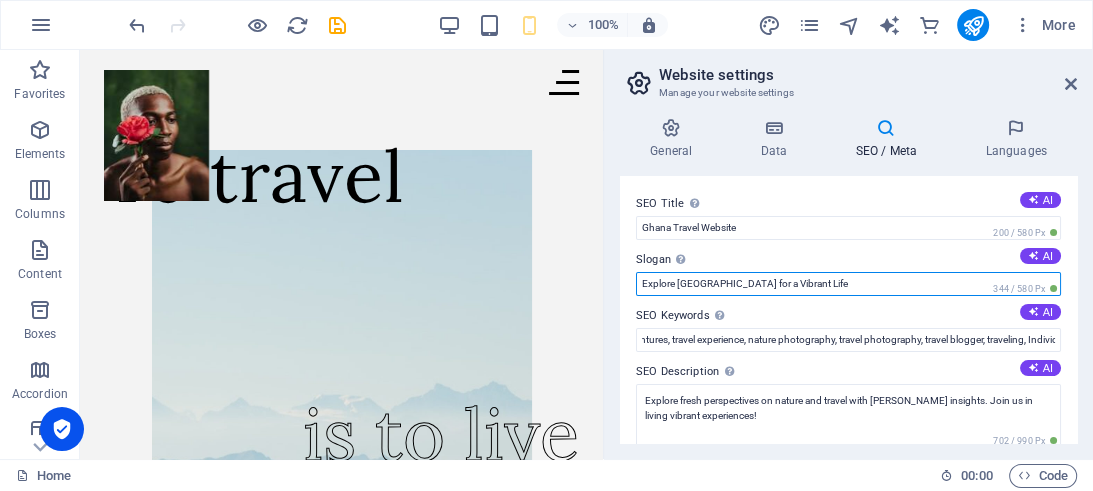 click on "Explore [GEOGRAPHIC_DATA] for a Vibrant Life" at bounding box center (848, 284) 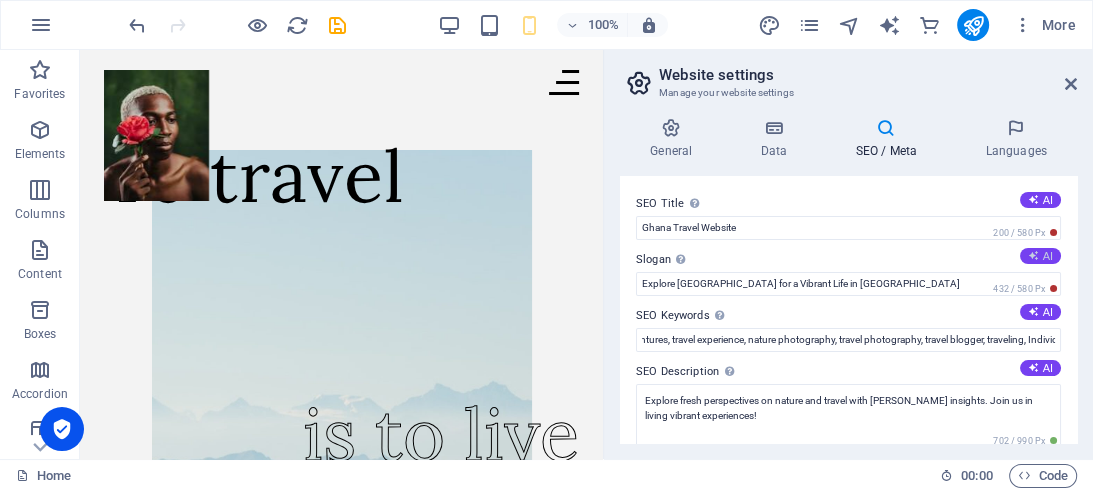 click on "AI" at bounding box center [1040, 256] 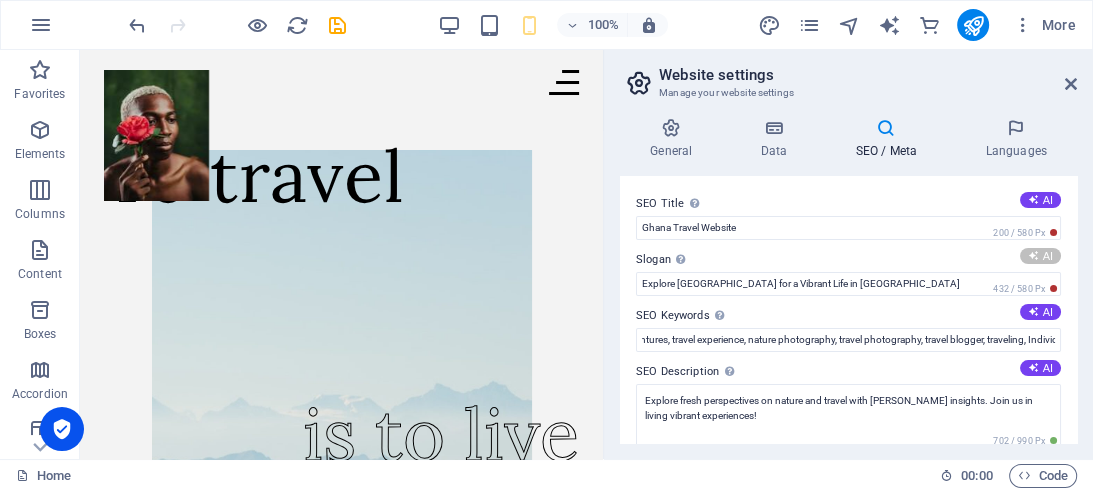 type on "Discover Life Through Stunning Views" 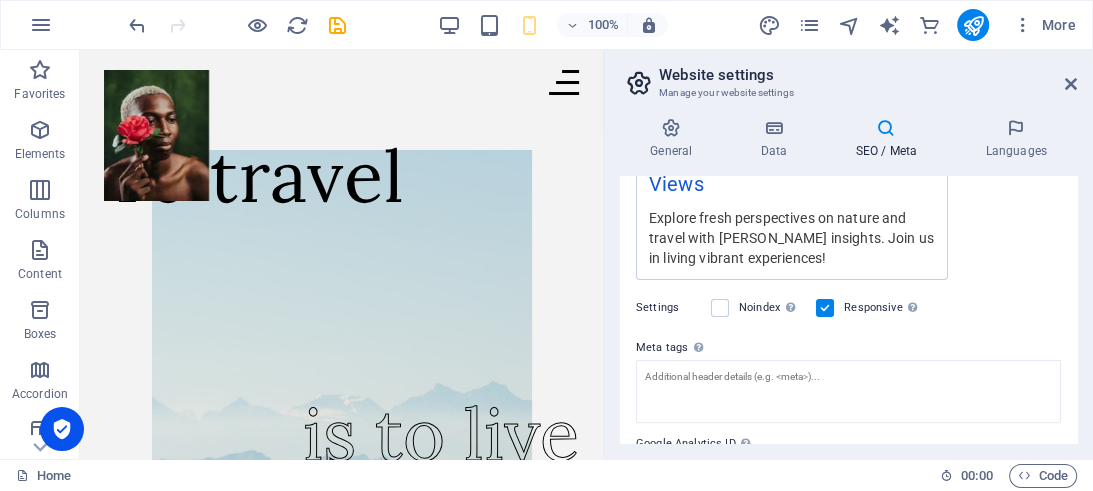 scroll, scrollTop: 547, scrollLeft: 0, axis: vertical 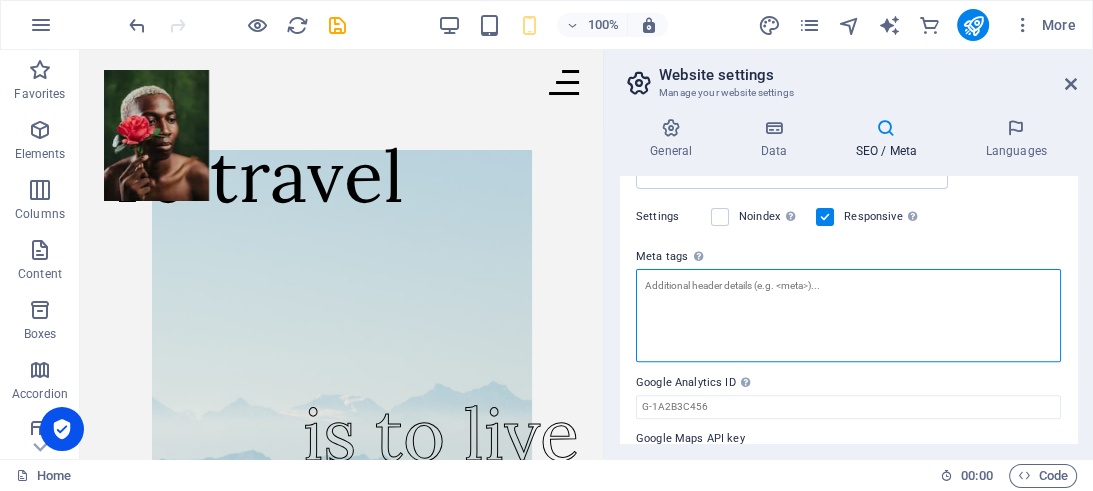 click on "Meta tags Enter HTML code here that will be placed inside the  tags of your website. Please note that your website may not function if you include code with errors." at bounding box center [848, 315] 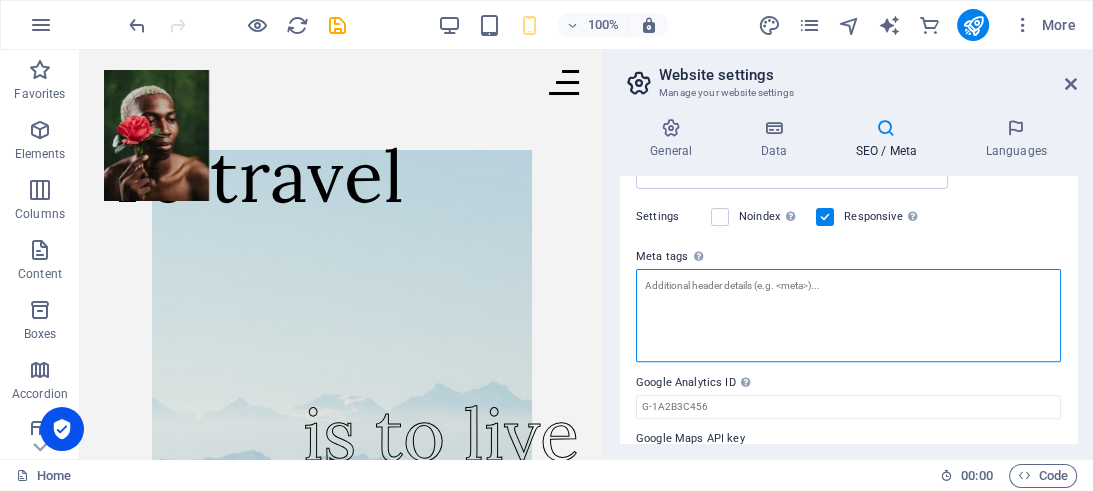 paste on "<meta name="google-adsense-account" content="ca-pub-9976109959876005">" 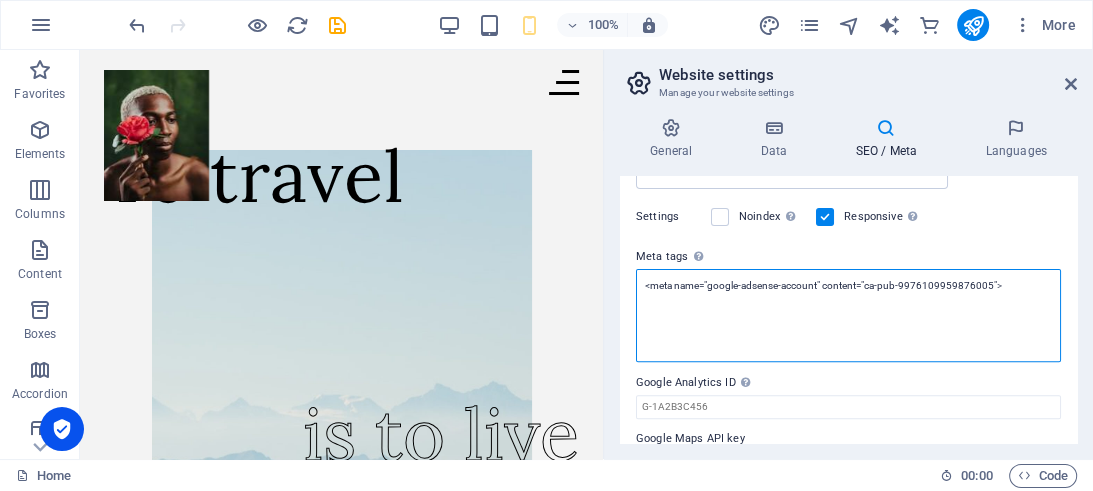type on "<meta name="google-adsense-account" content="ca-pub-9976109959876005">" 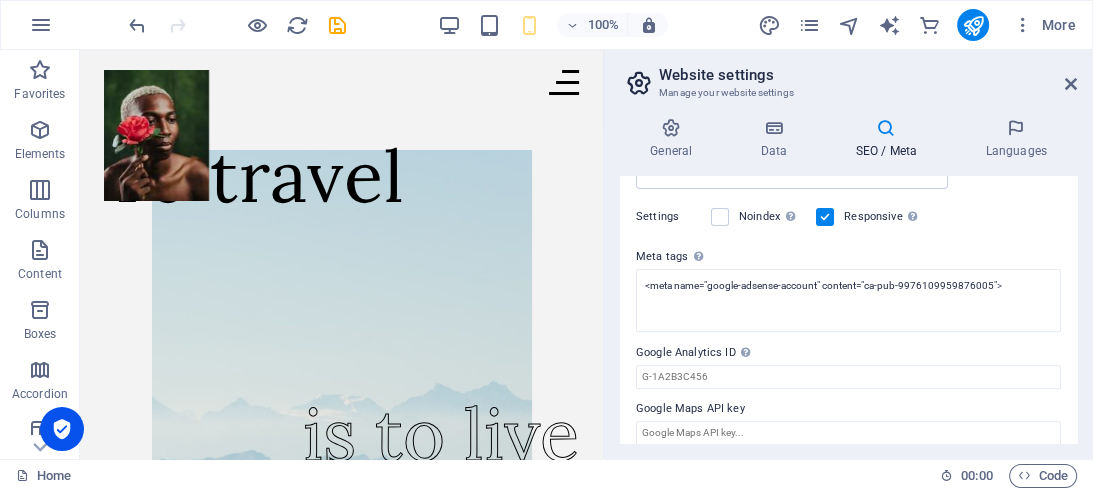 click on "Meta tags Enter HTML code here that will be placed inside the  tags of your website. Please note that your website may not function if you include code with errors." at bounding box center [848, 257] 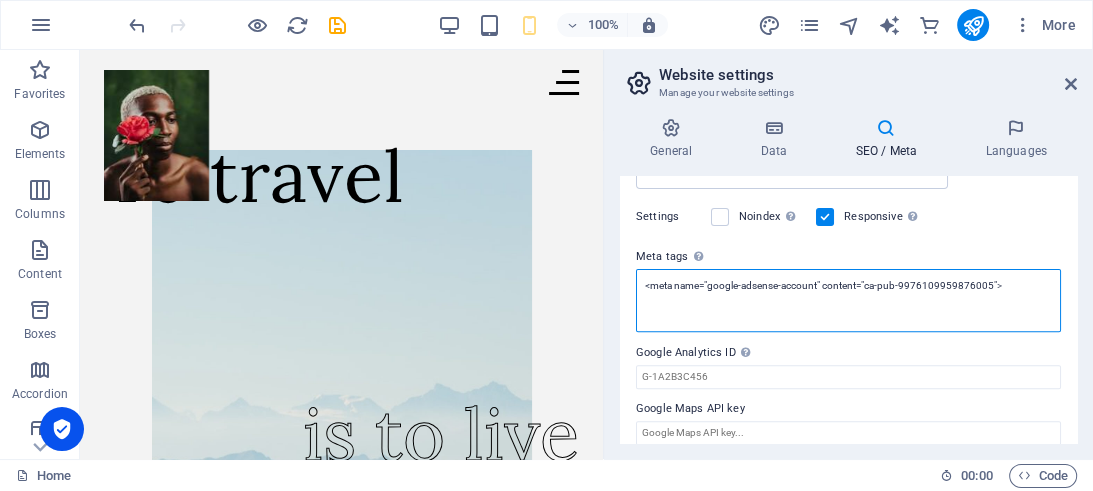 click on "<meta name="google-adsense-account" content="ca-pub-9976109959876005">" at bounding box center (848, 300) 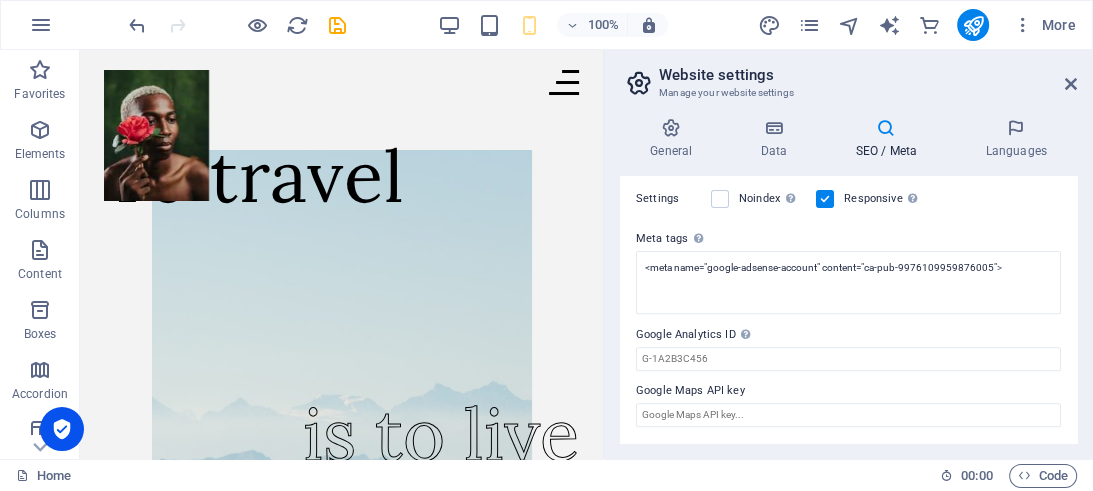 scroll, scrollTop: 597, scrollLeft: 0, axis: vertical 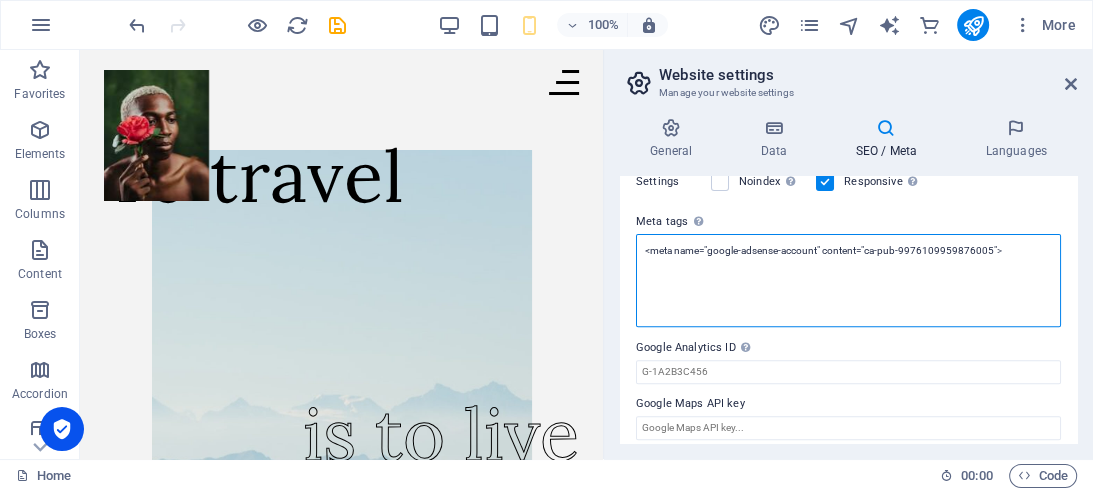drag, startPoint x: 1003, startPoint y: 269, endPoint x: 639, endPoint y: 265, distance: 364.02197 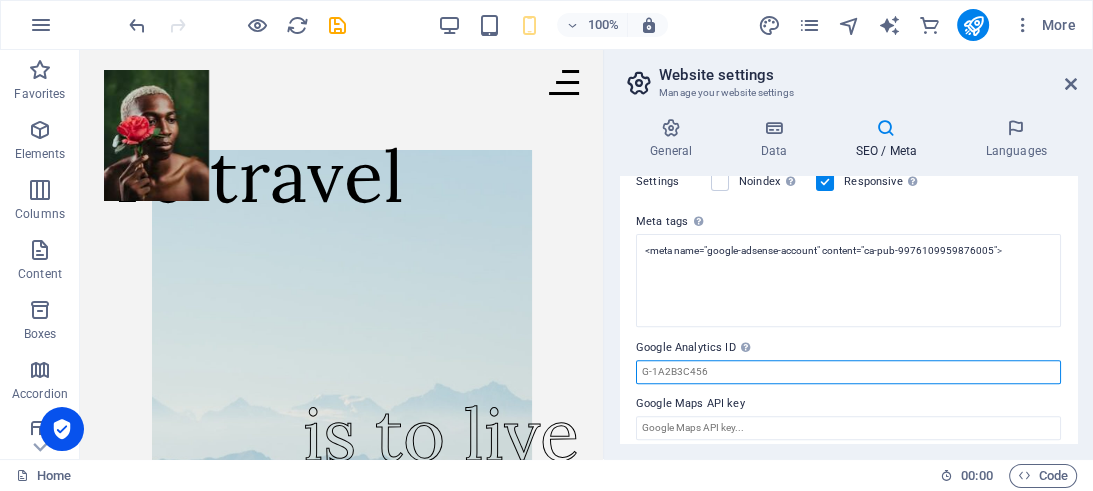 click on "Google Analytics ID Please only add the Google Analytics ID. We automatically include the ID in the tracking snippet. The Analytics ID looks similar to e.g. G-1A2B3C456" at bounding box center (848, 372) 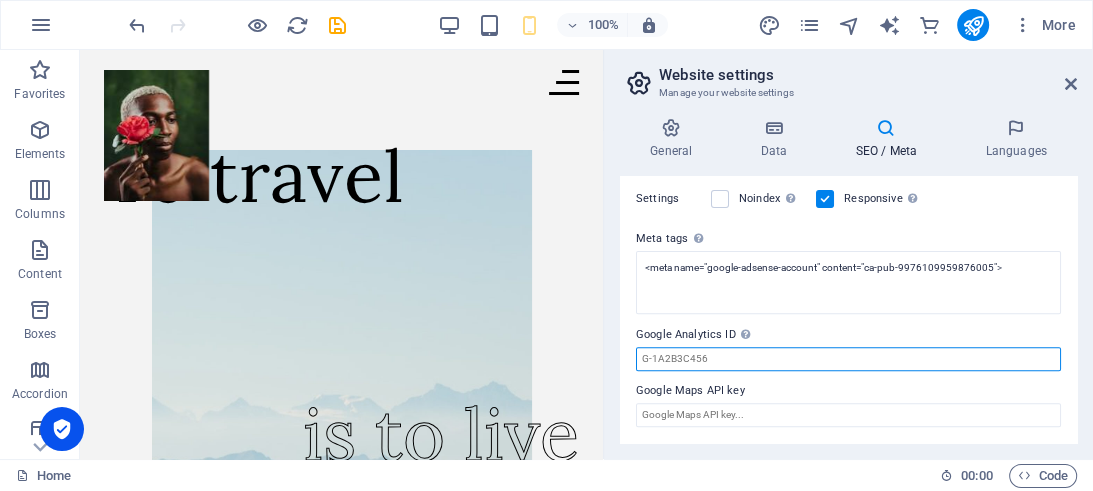 paste on "[DOMAIN_NAME], pub-9976109959876005, DIRECT, f08c47fec0942fa0" 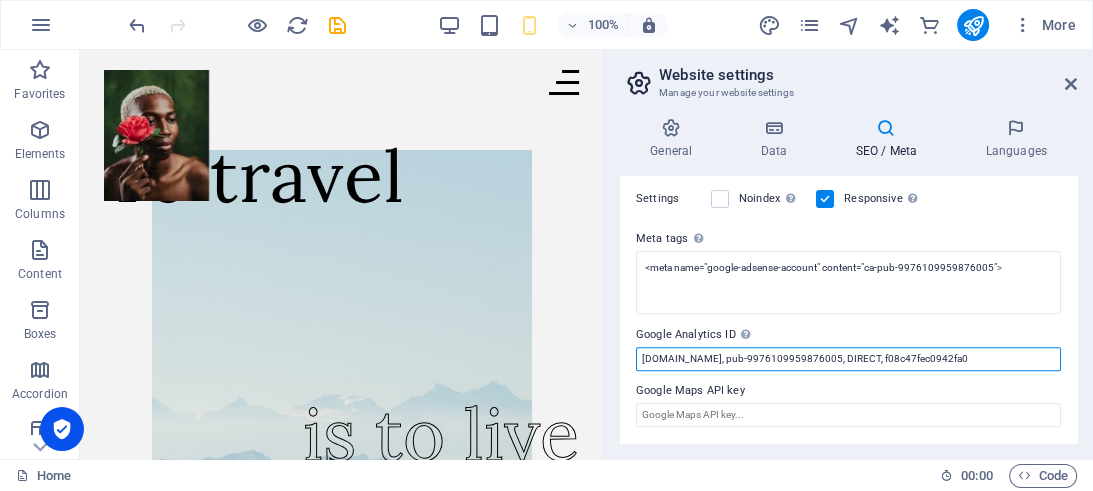 click on "[DOMAIN_NAME], pub-9976109959876005, DIRECT, f08c47fec0942fa0" at bounding box center [848, 359] 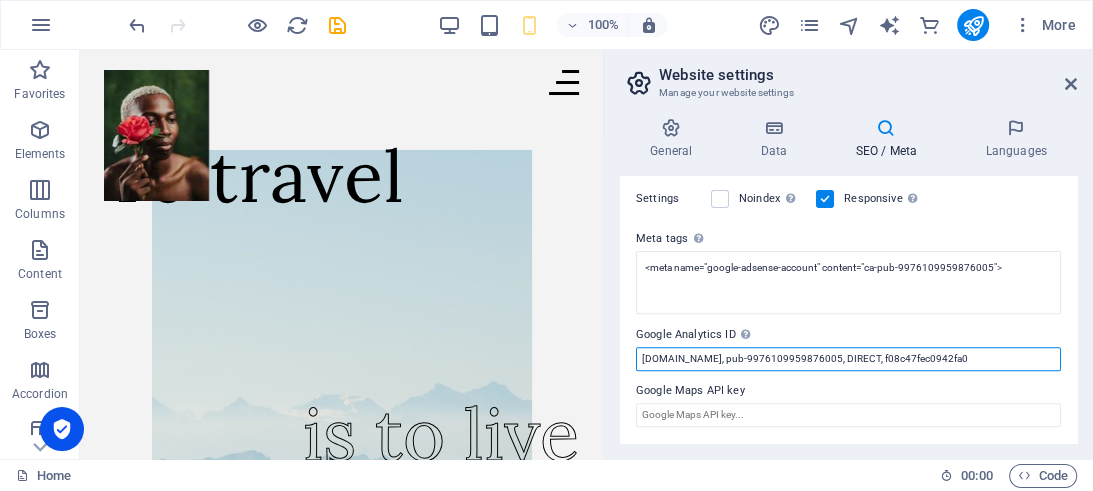 click on "[DOMAIN_NAME], pub-9976109959876005, DIRECT, f08c47fec0942fa0" at bounding box center [848, 359] 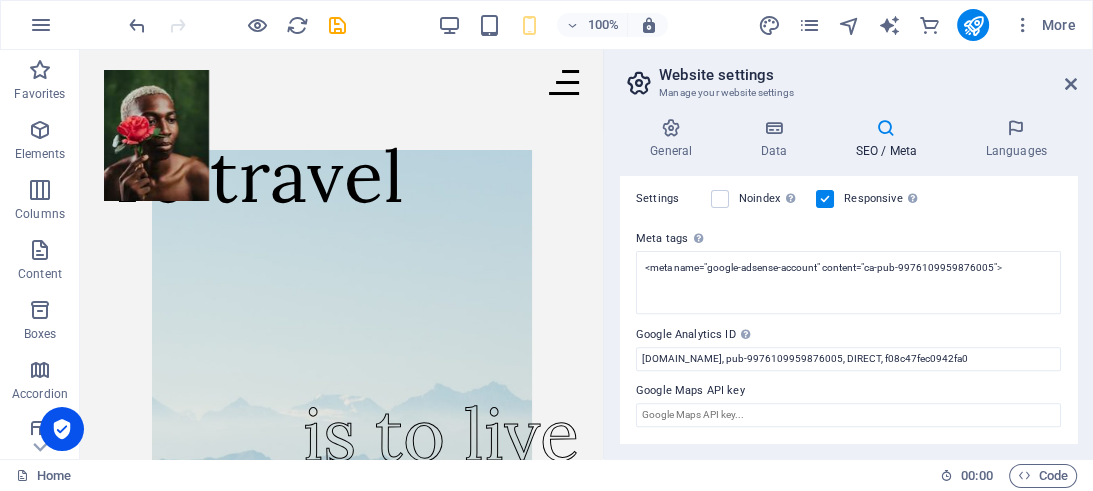 click on "SEO Title The title of your website - make it something that stands out in search engine results. AI Ghana Travel Website 200 / 580 Px Slogan The slogan of your website. AI Discover Life Through Stunning Views 343 / 580 Px SEO Keywords Comma-separated list of keywords representing your website. AI [GEOGRAPHIC_DATA], travel, blog, adventures, travel experience, nature photography, travel photography, travel blogger, traveling, Individual, [GEOGRAPHIC_DATA] SEO Description Describe the contents of your website - this is crucial for search engines and SEO! AI Explore fresh perspectives on nature and travel with [PERSON_NAME] insights. Join us in living vibrant experiences! 702 / 990 Px Preview Mobile Desktop [DOMAIN_NAME] [GEOGRAPHIC_DATA] Travel Website - Discover Life Through Stunning Views Explore fresh perspectives on nature and travel with [PERSON_NAME] insights. Join us in living vibrant experiences! Settings Noindex Instruct search engines to exclude this website from search results. Responsive Meta tags Google Analytics ID Google Maps API key" at bounding box center (848, 309) 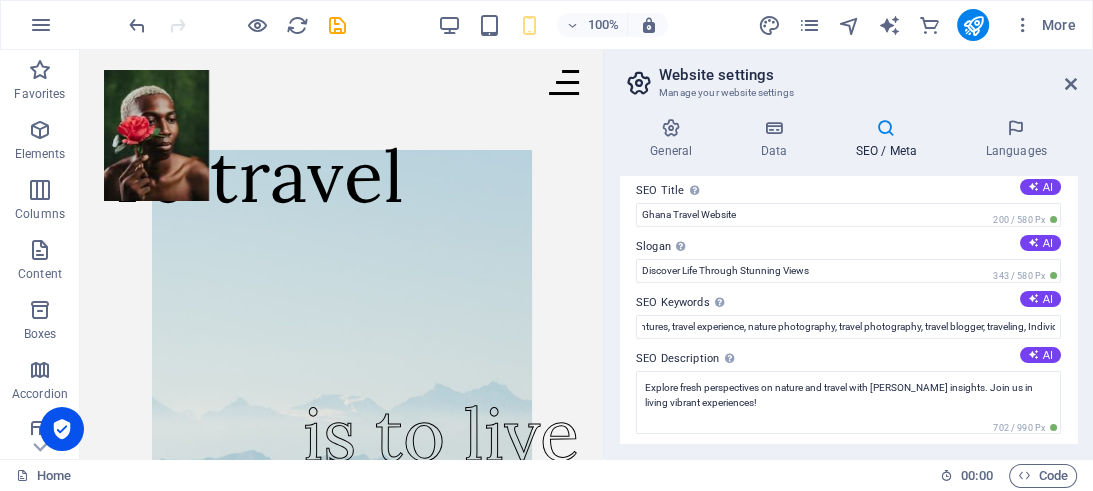 scroll, scrollTop: 0, scrollLeft: 0, axis: both 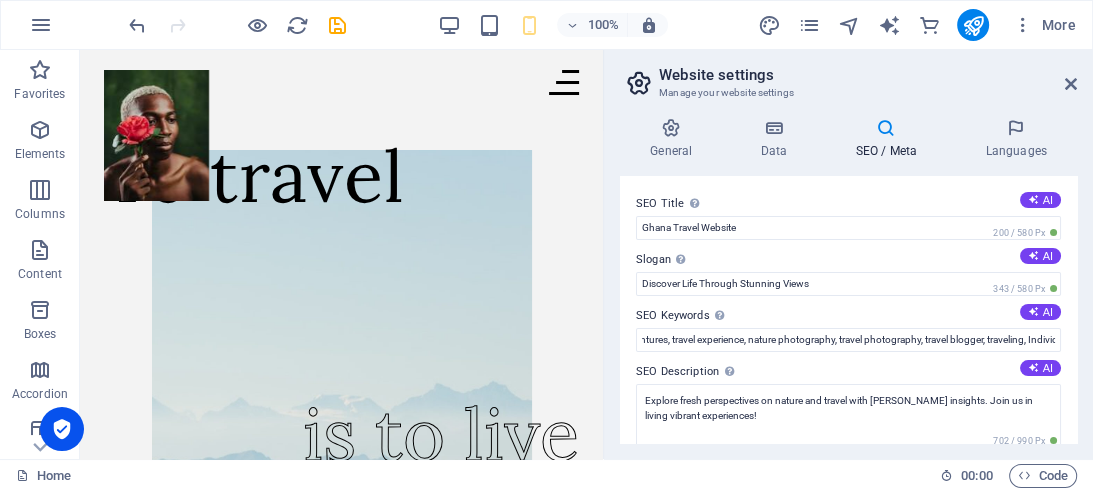 click at bounding box center (886, 128) 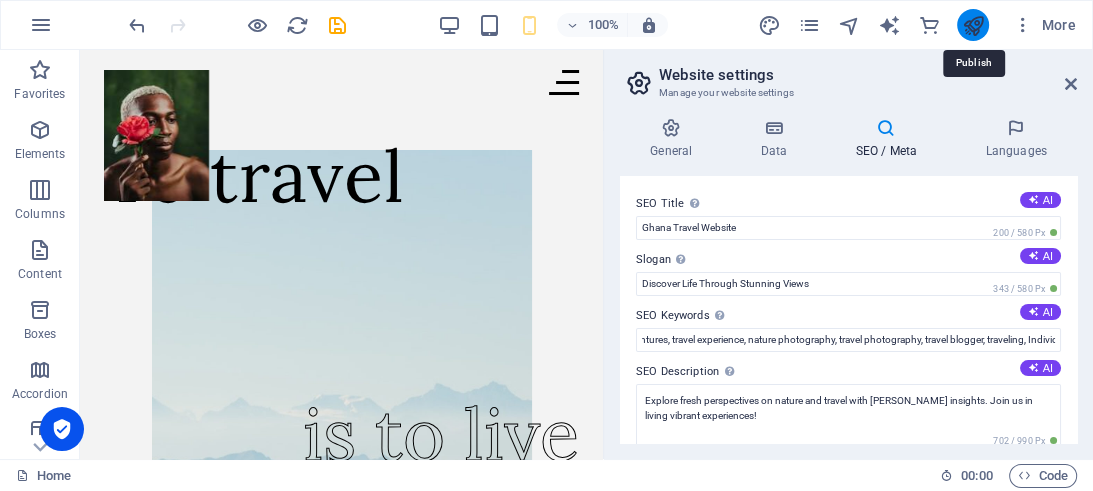 click at bounding box center [972, 25] 